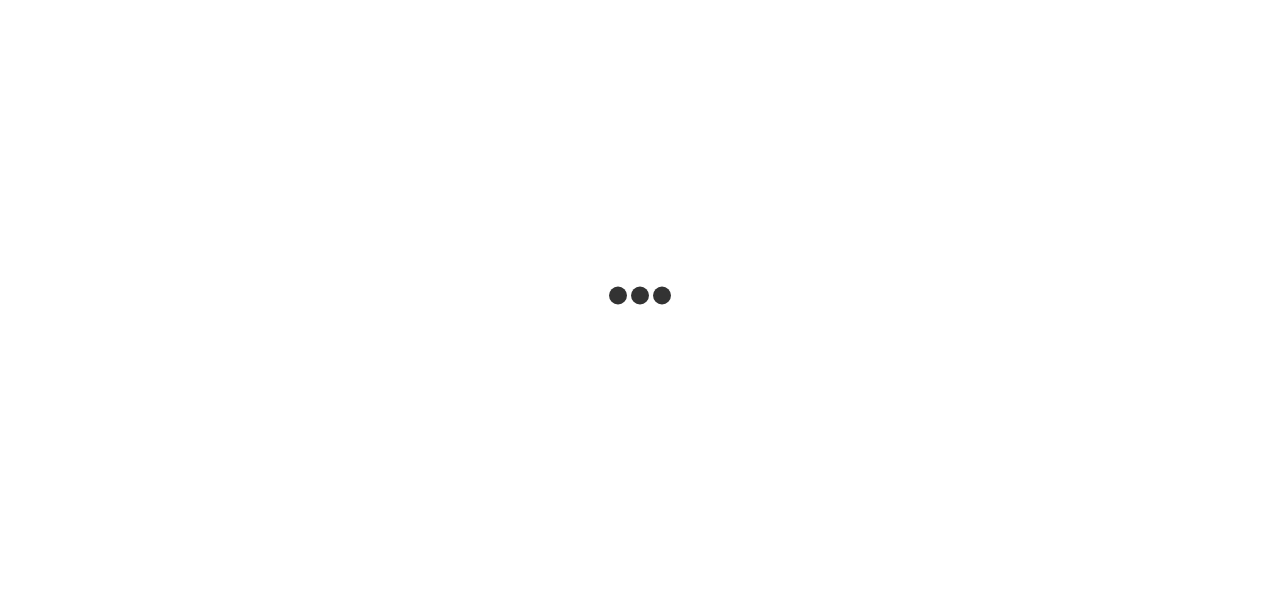 scroll, scrollTop: 0, scrollLeft: 0, axis: both 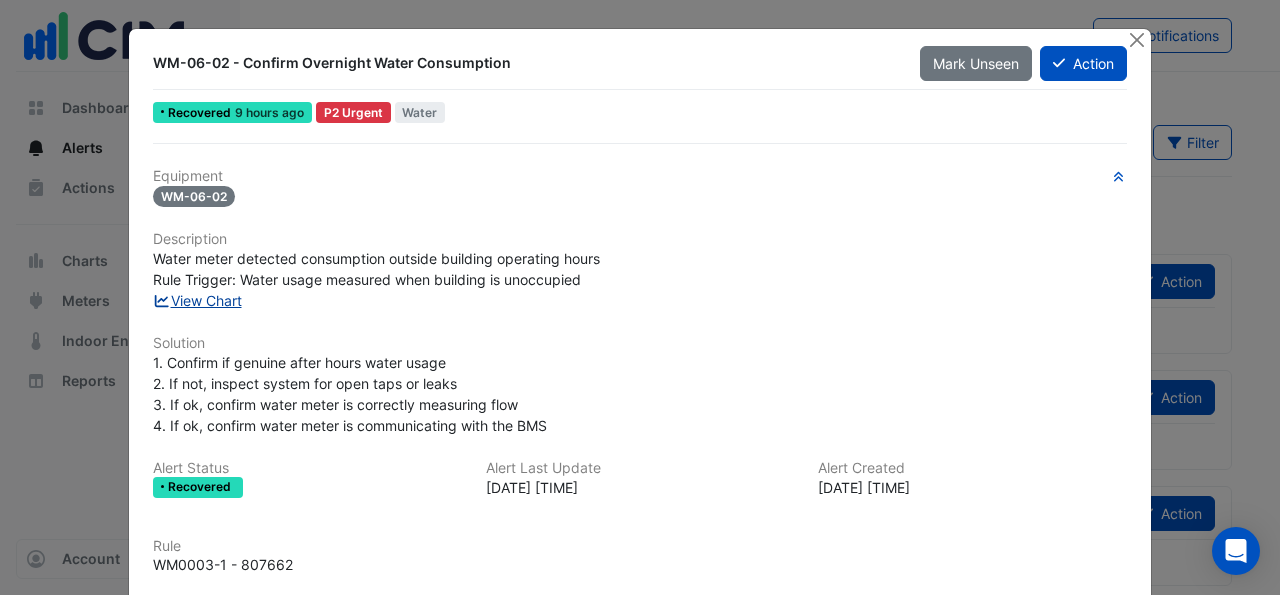click on "View Chart" 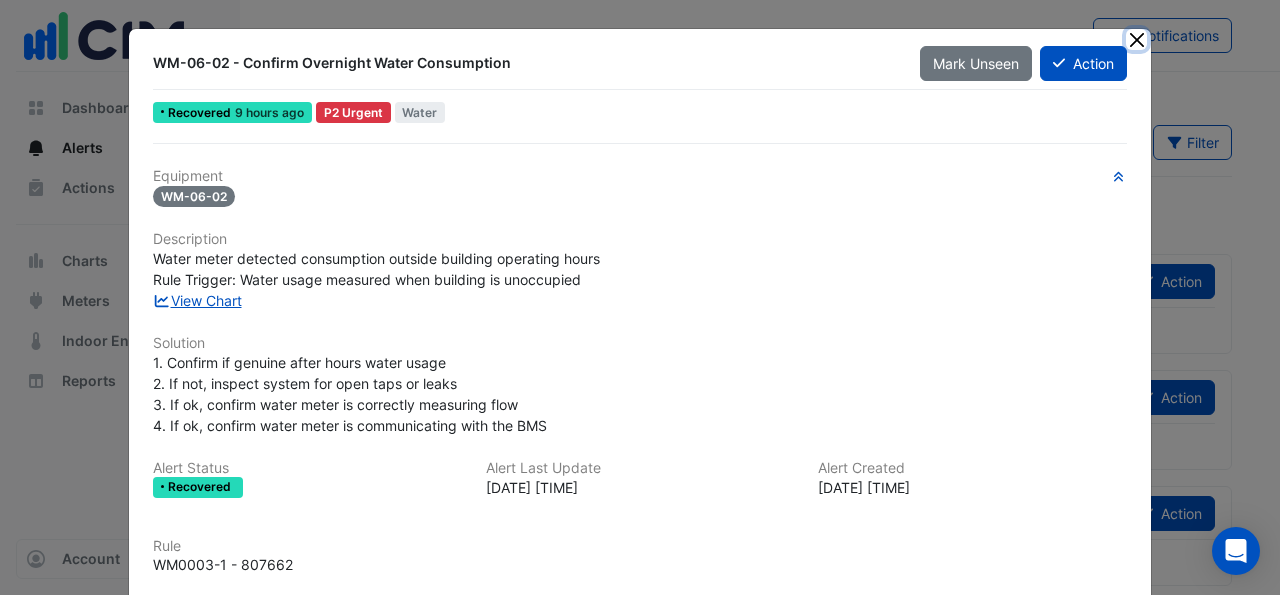 click 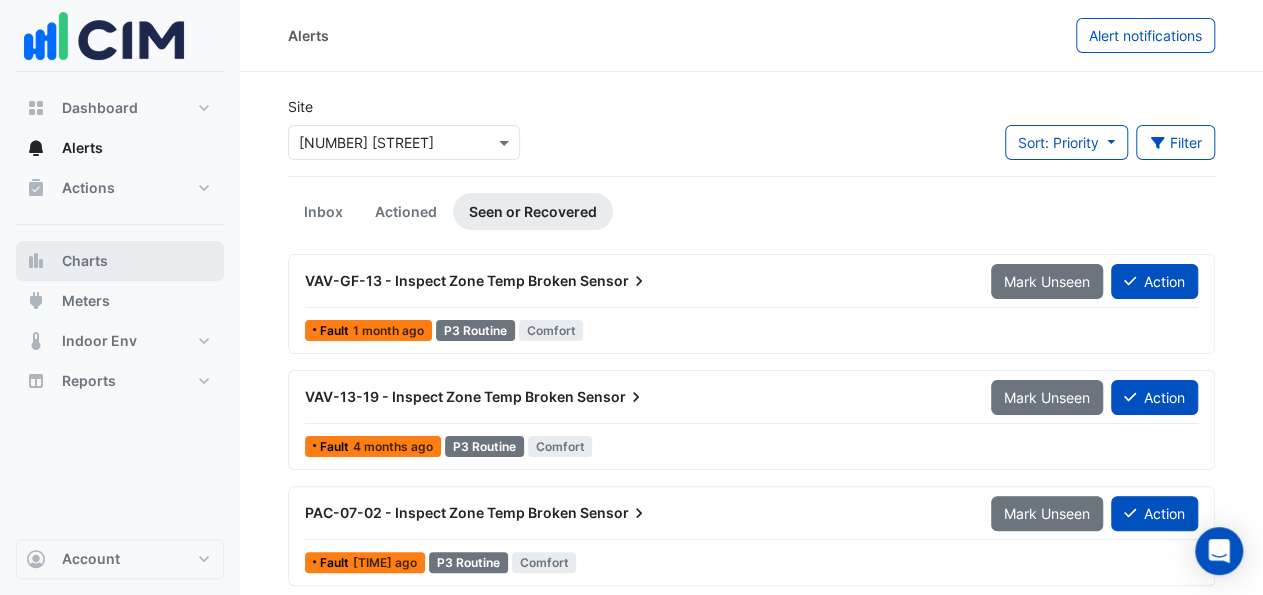 click on "Charts" at bounding box center [85, 261] 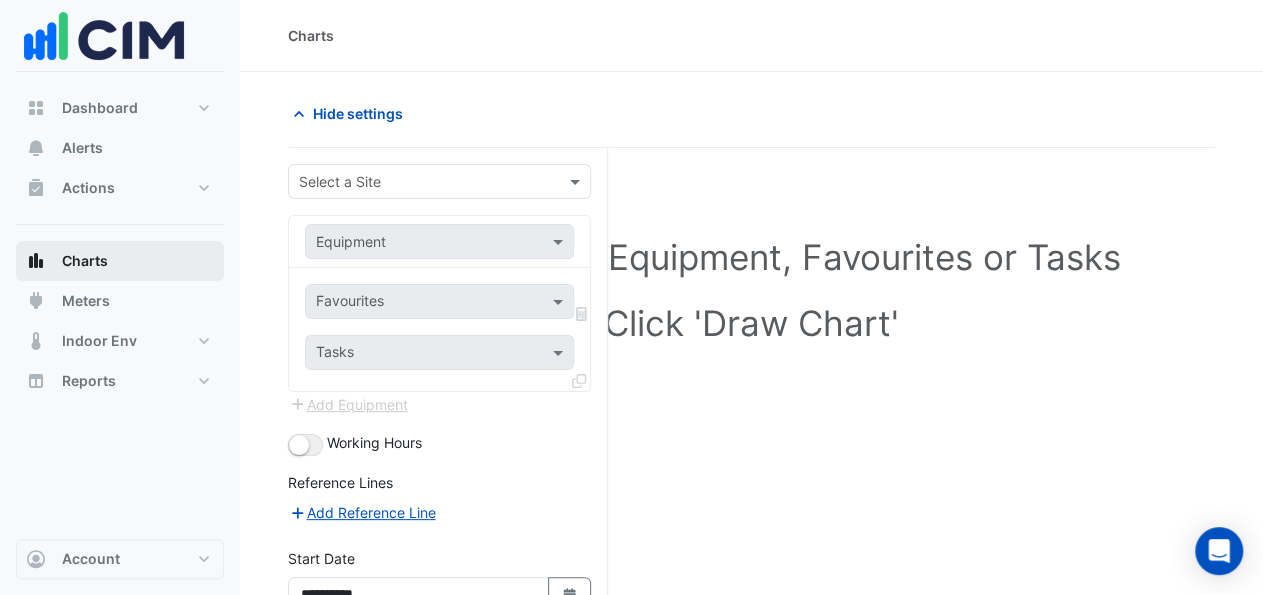 click on "Charts" at bounding box center (85, 261) 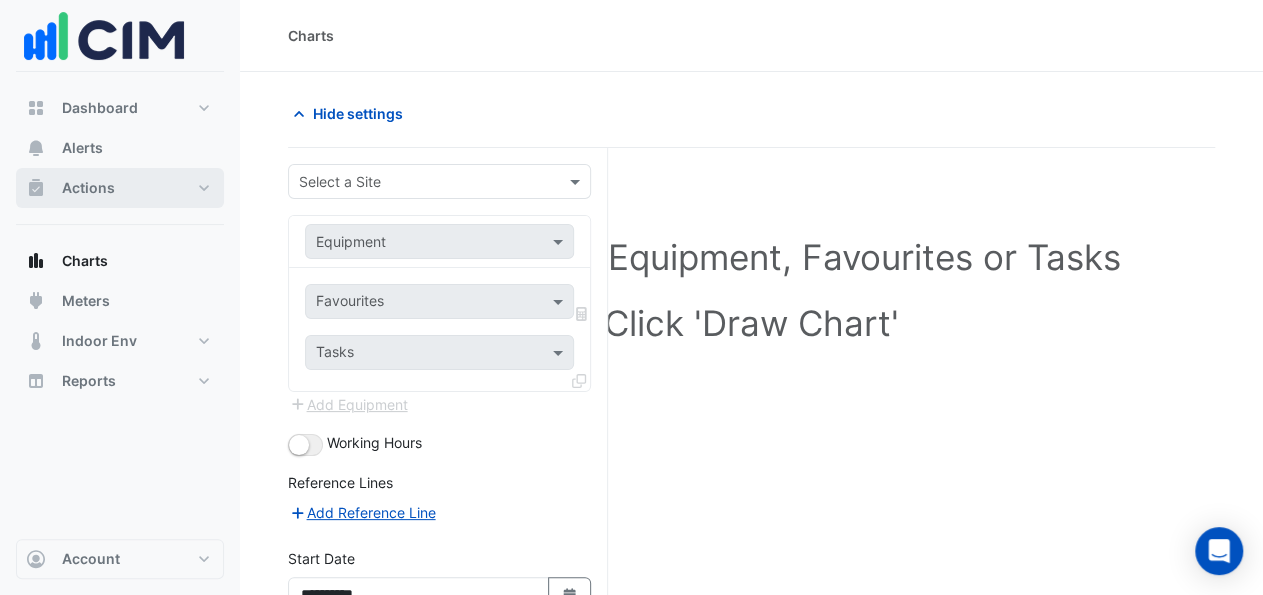 click on "Actions" at bounding box center (88, 188) 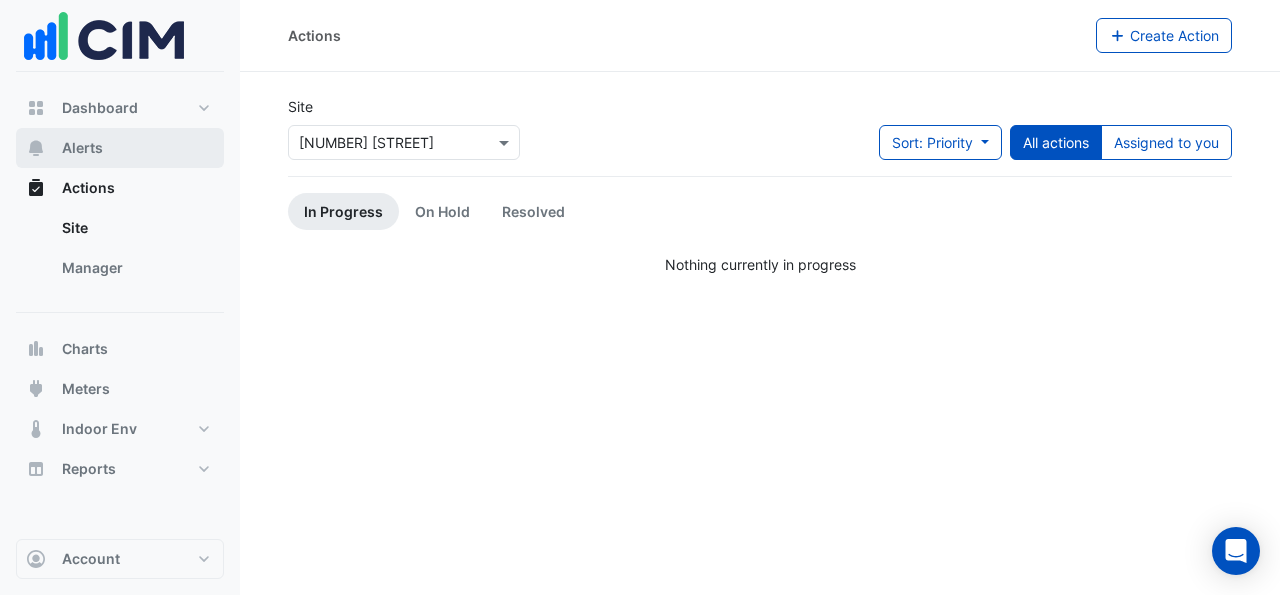 click on "Alerts" at bounding box center (82, 148) 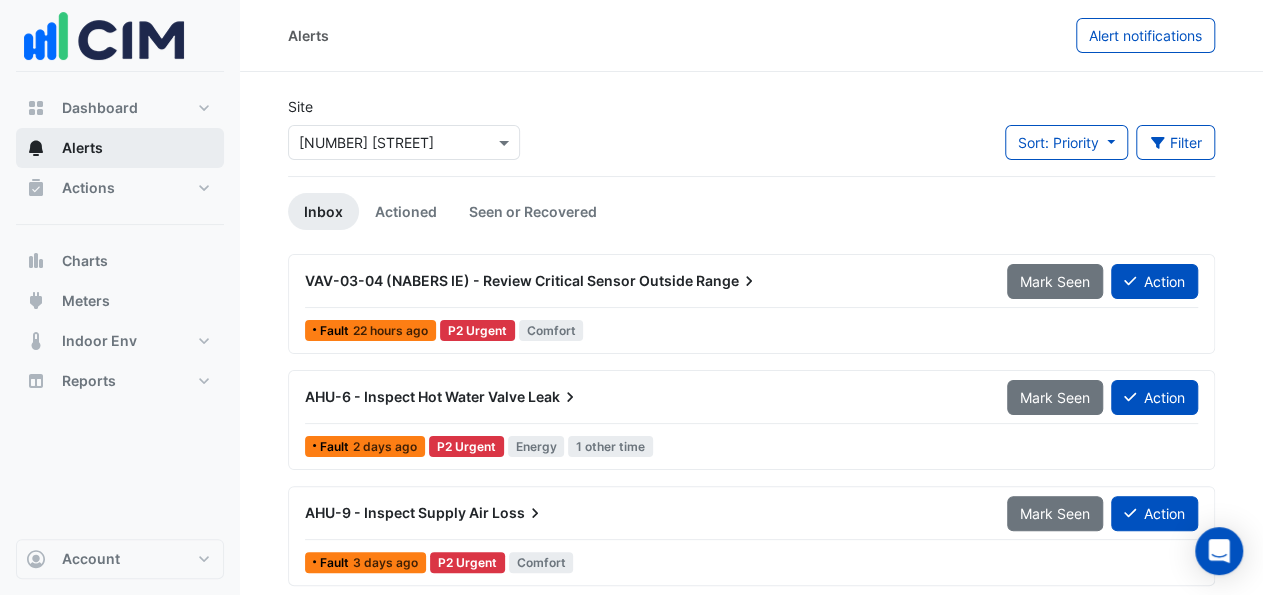 click on "Alerts" at bounding box center (120, 148) 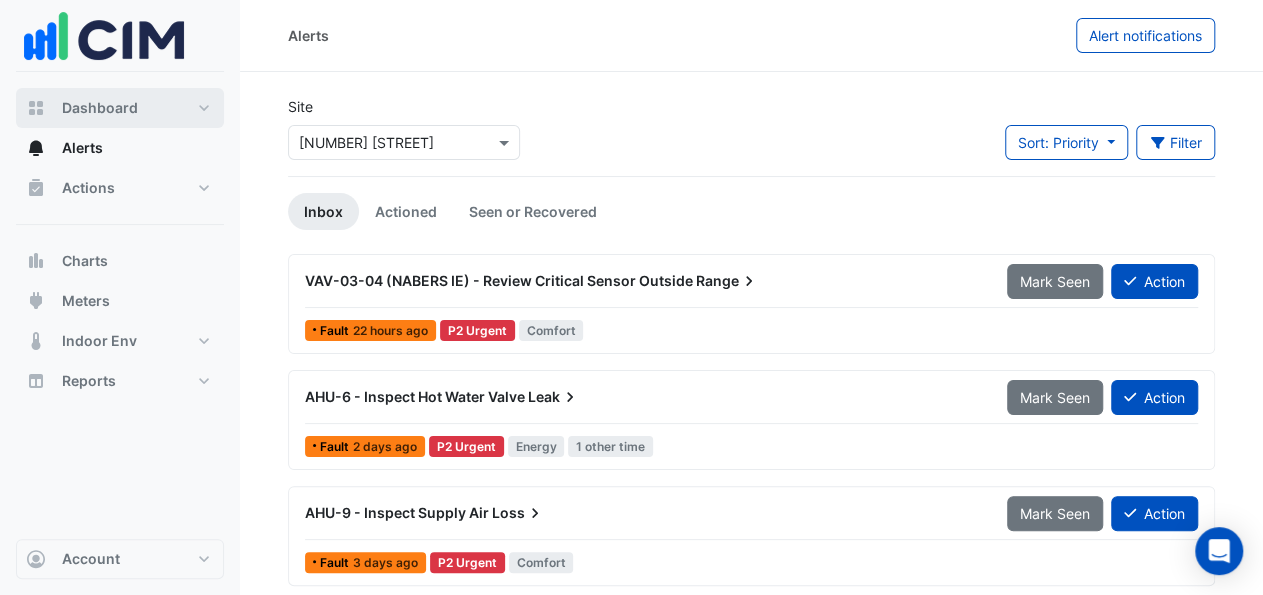 click on "Dashboard" at bounding box center (100, 108) 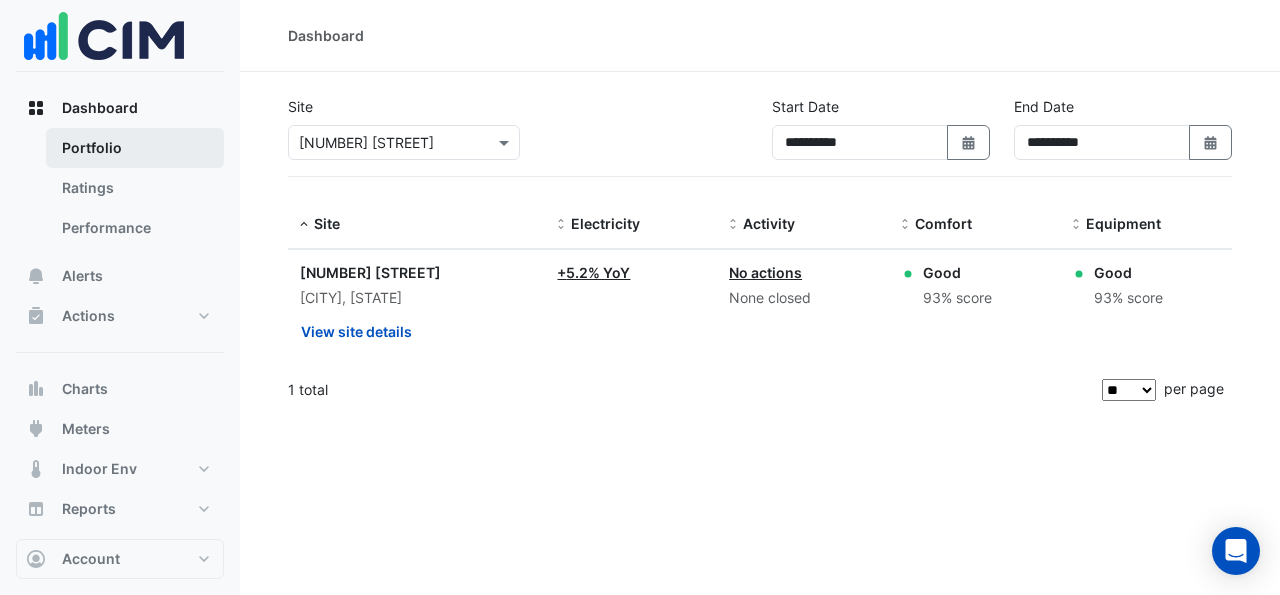scroll, scrollTop: 13, scrollLeft: 0, axis: vertical 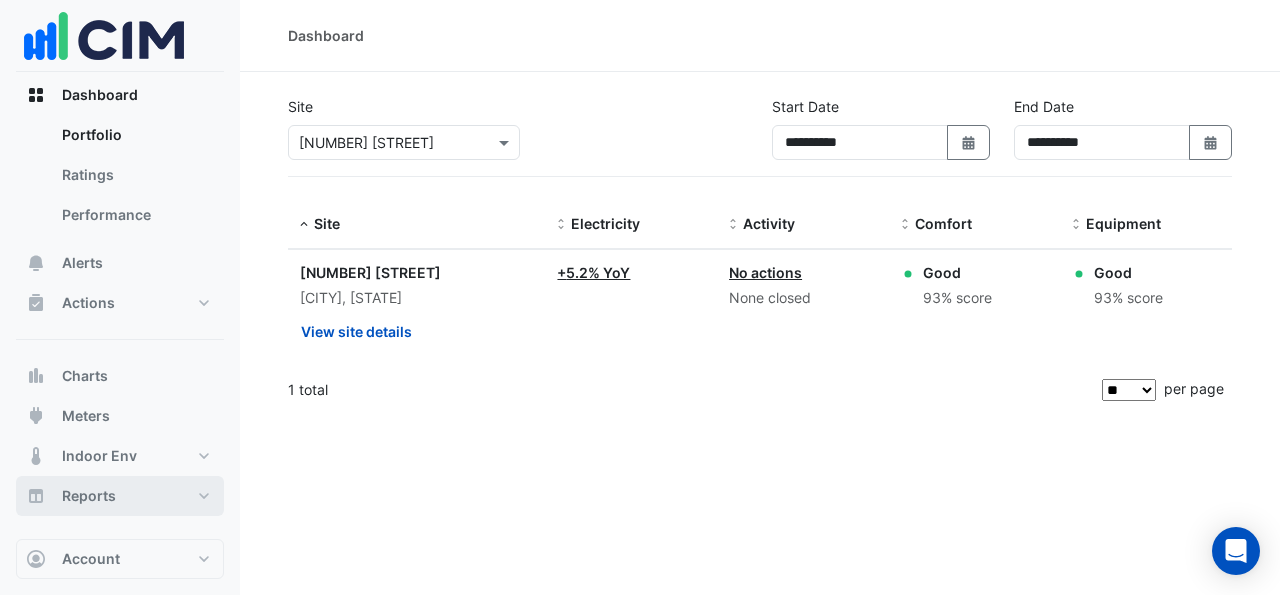 click on "Reports" at bounding box center (89, 496) 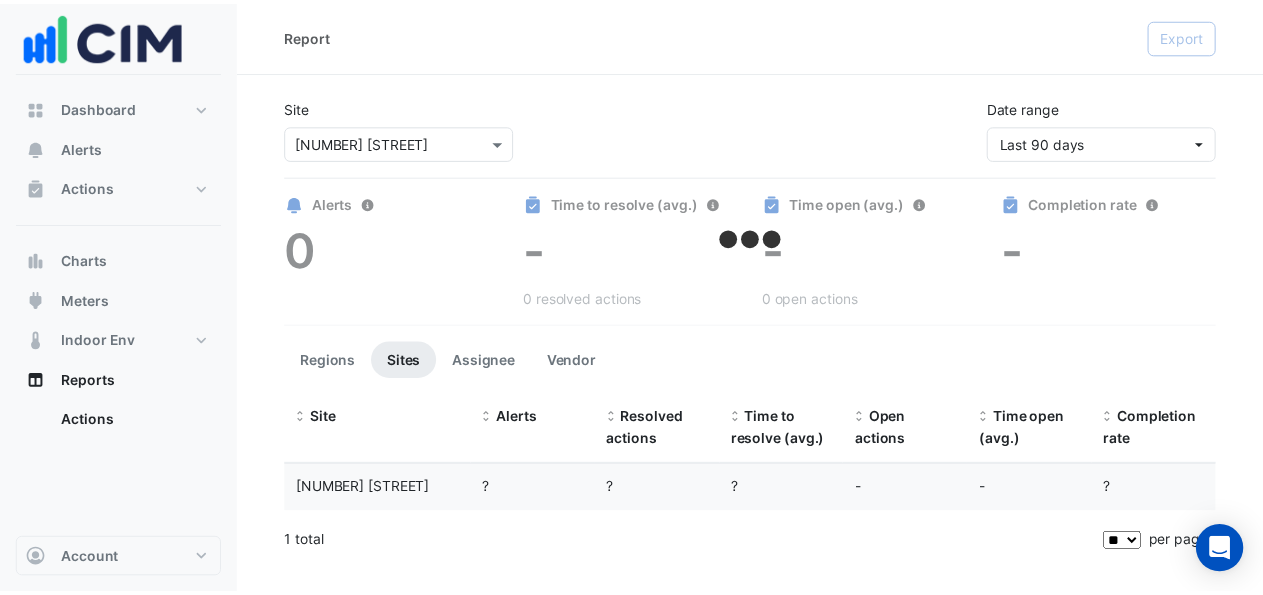 scroll, scrollTop: 0, scrollLeft: 0, axis: both 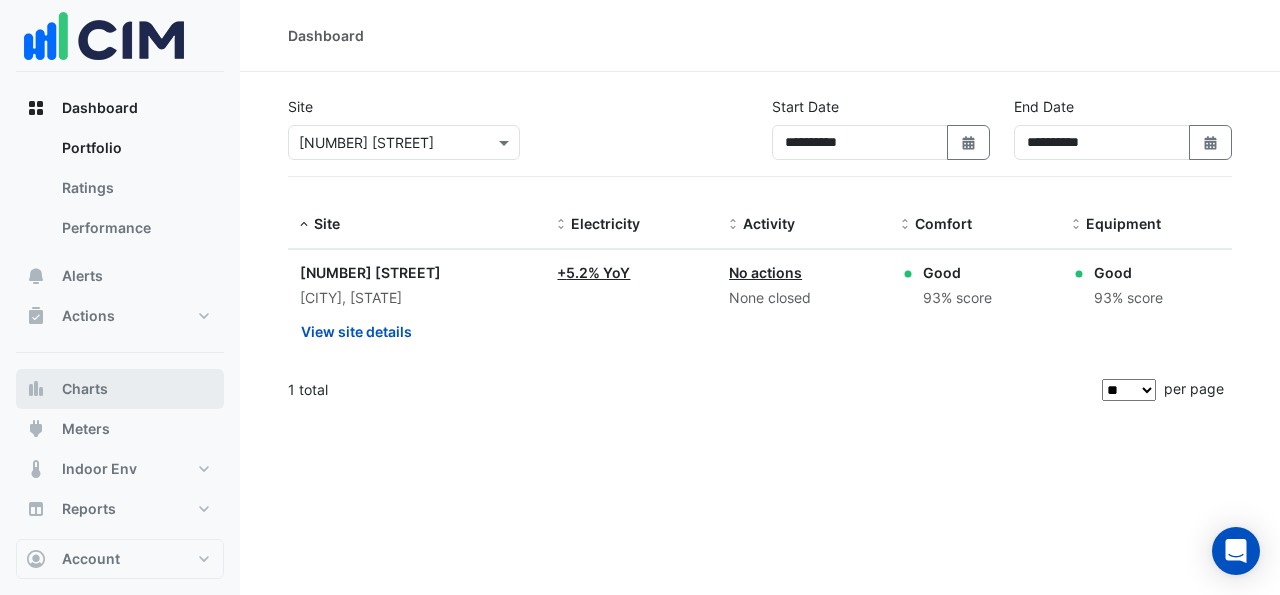 click on "Charts" at bounding box center (85, 389) 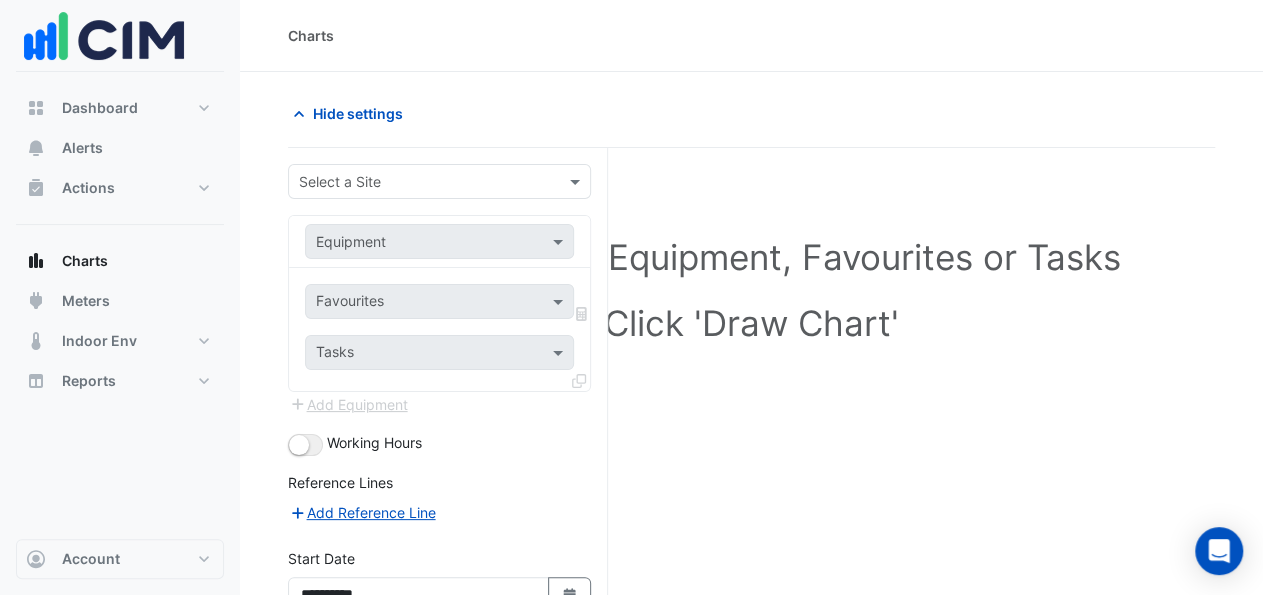 scroll, scrollTop: 196, scrollLeft: 0, axis: vertical 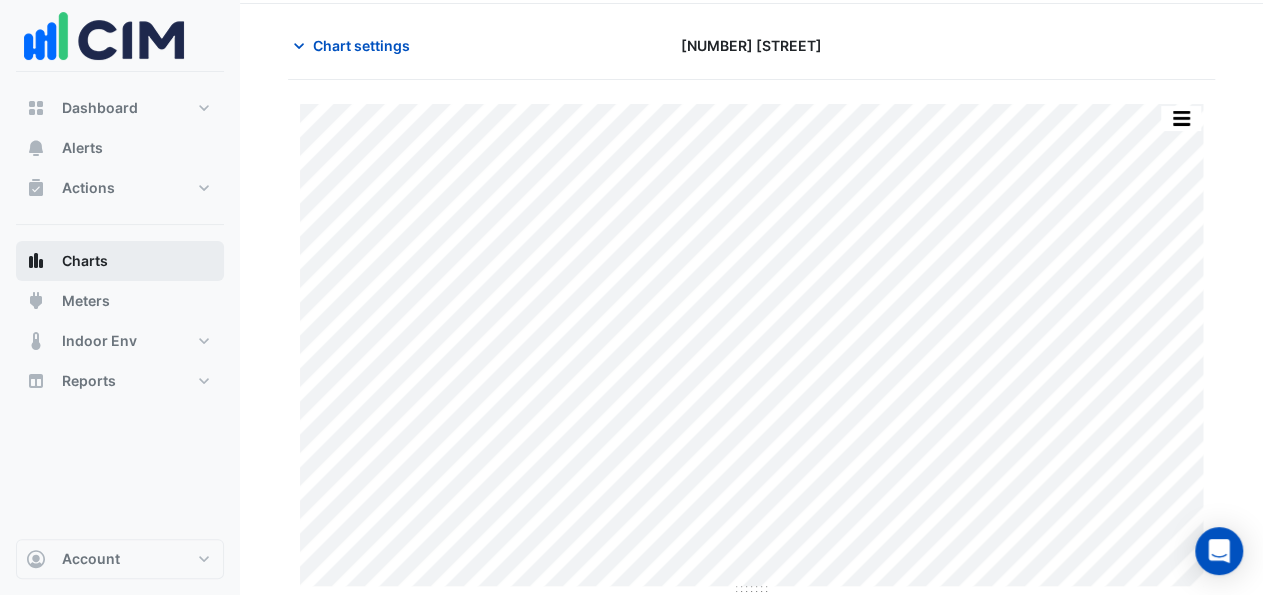 click on "Charts" at bounding box center [85, 261] 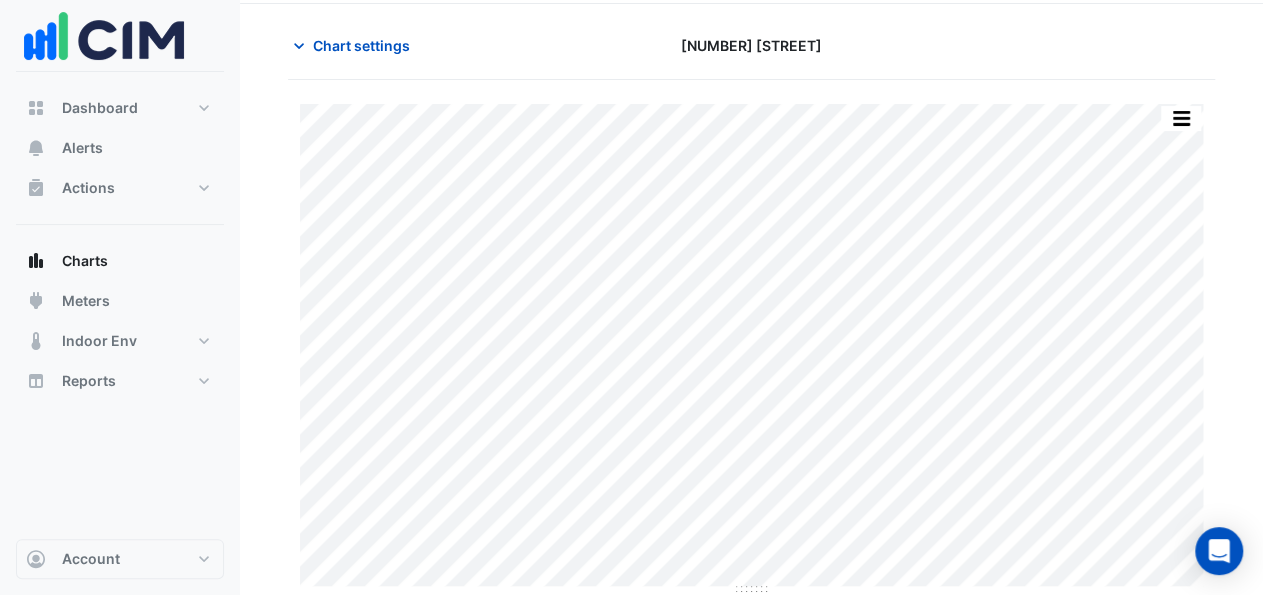 click on "Print Save as JPEG Save as PNG Pivot Data Table Export CSV - Flat Export CSV - Pivot Select Chart Type Select Timezone    —    WM-06-02    Water Usage       L06 06-02    Tue 15-Jul-2025 04:30       205027 Litres    Timezone: Australia/Sydney (AEST)" 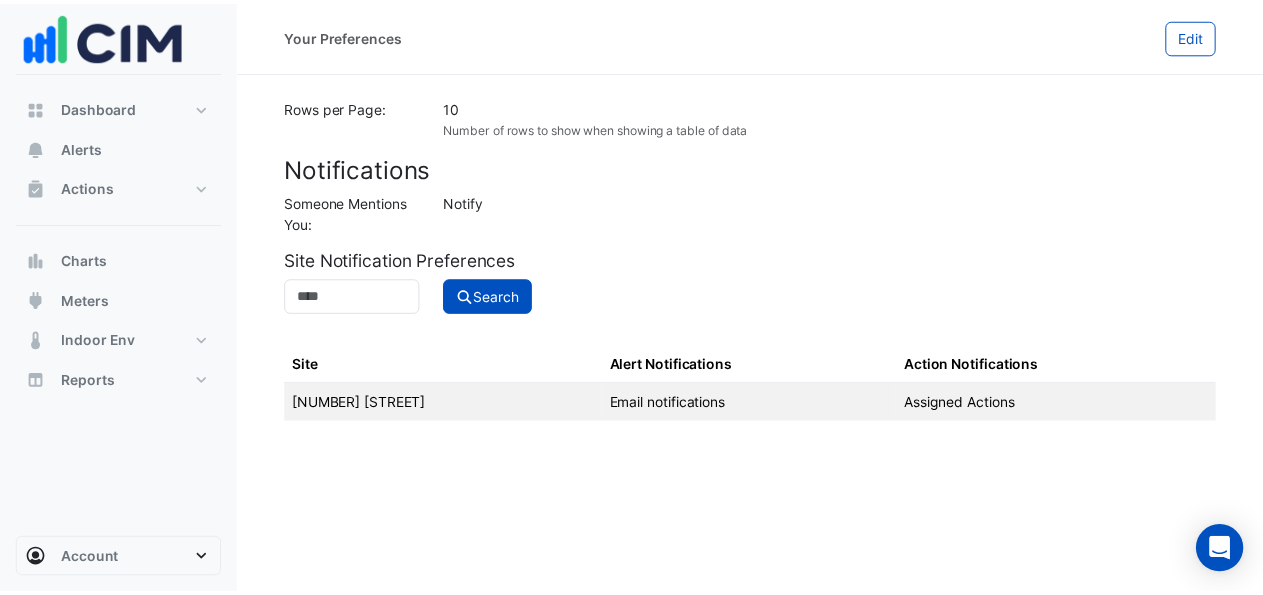 scroll, scrollTop: 0, scrollLeft: 0, axis: both 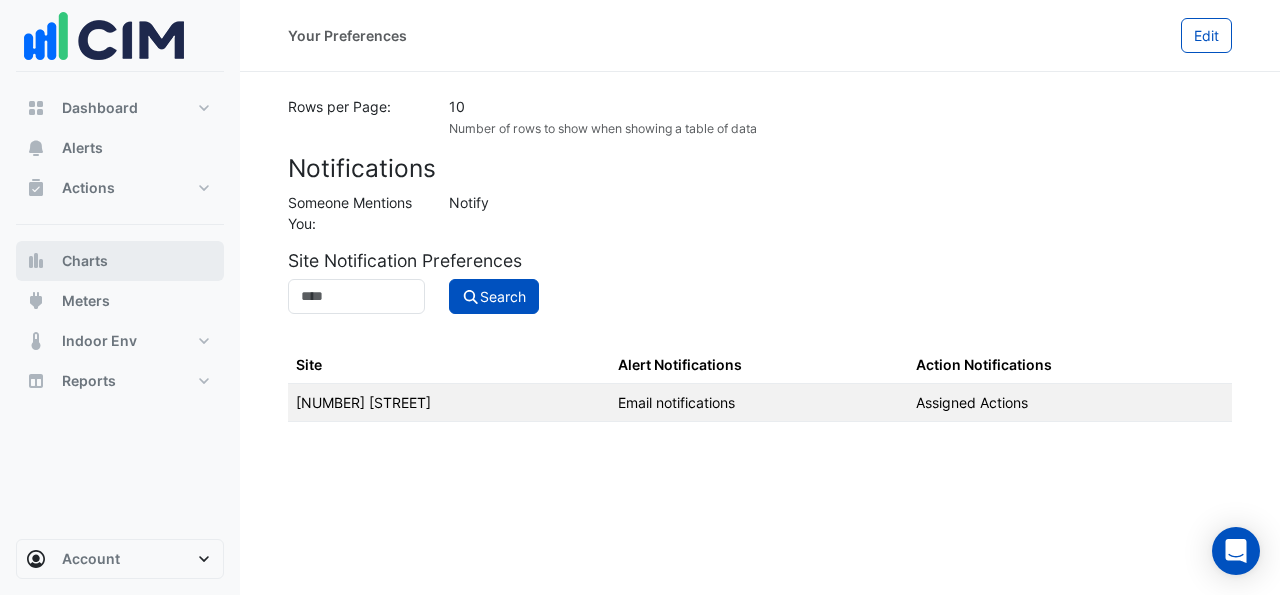 click on "Charts" at bounding box center [85, 261] 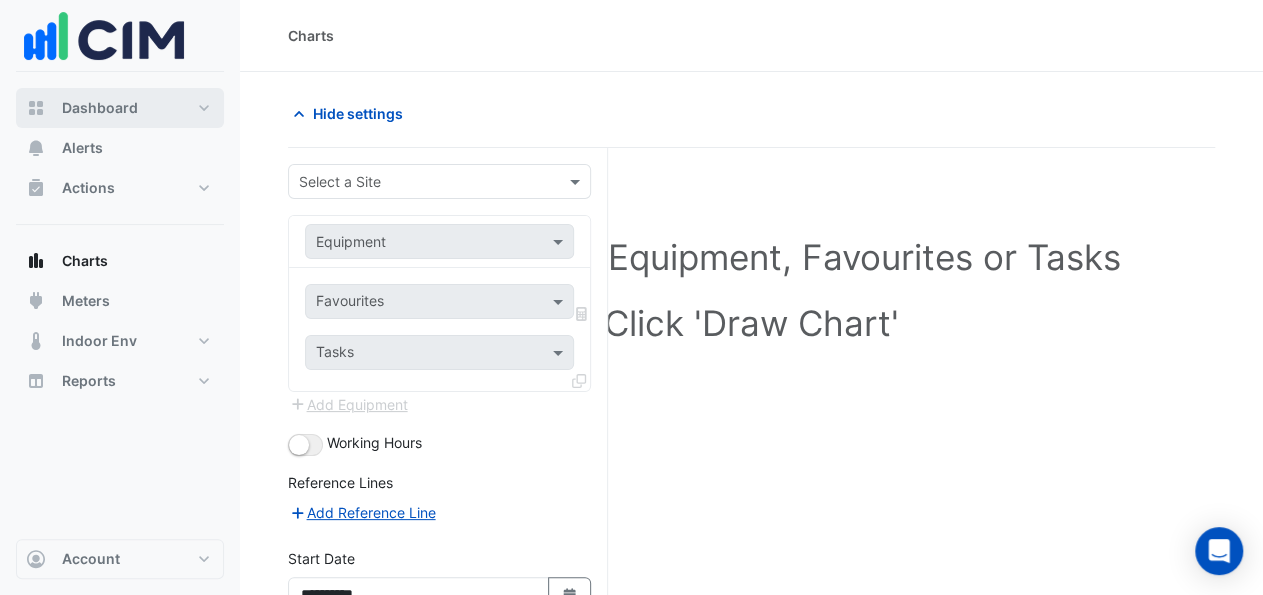 click on "Dashboard" at bounding box center [100, 108] 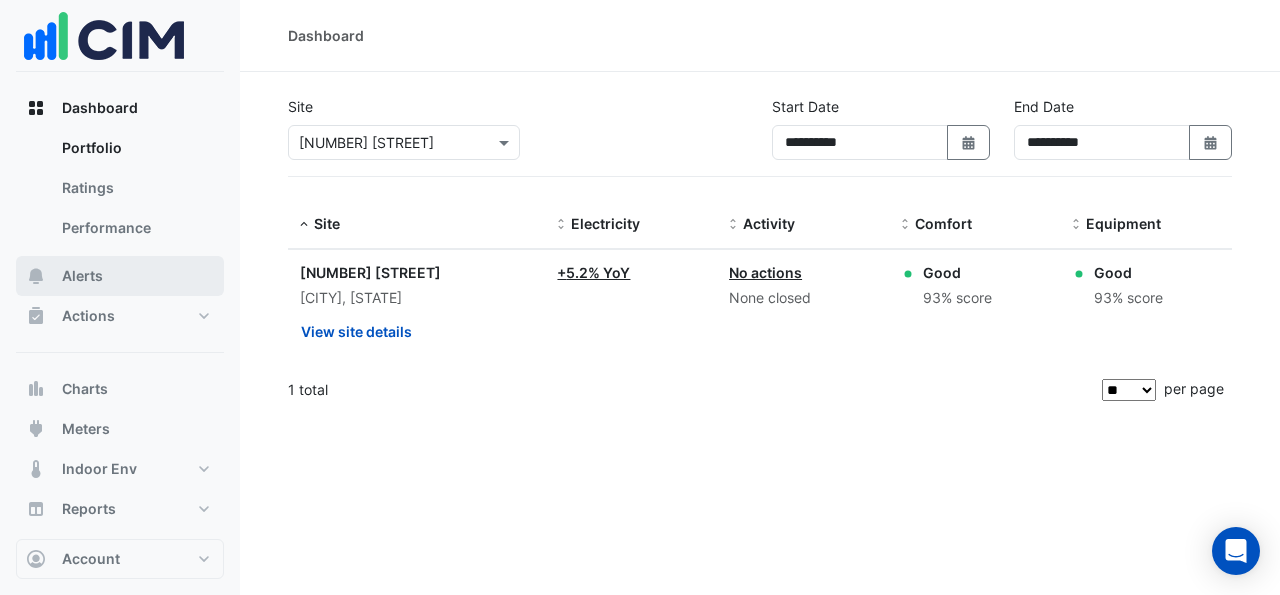 click on "Alerts" at bounding box center [82, 276] 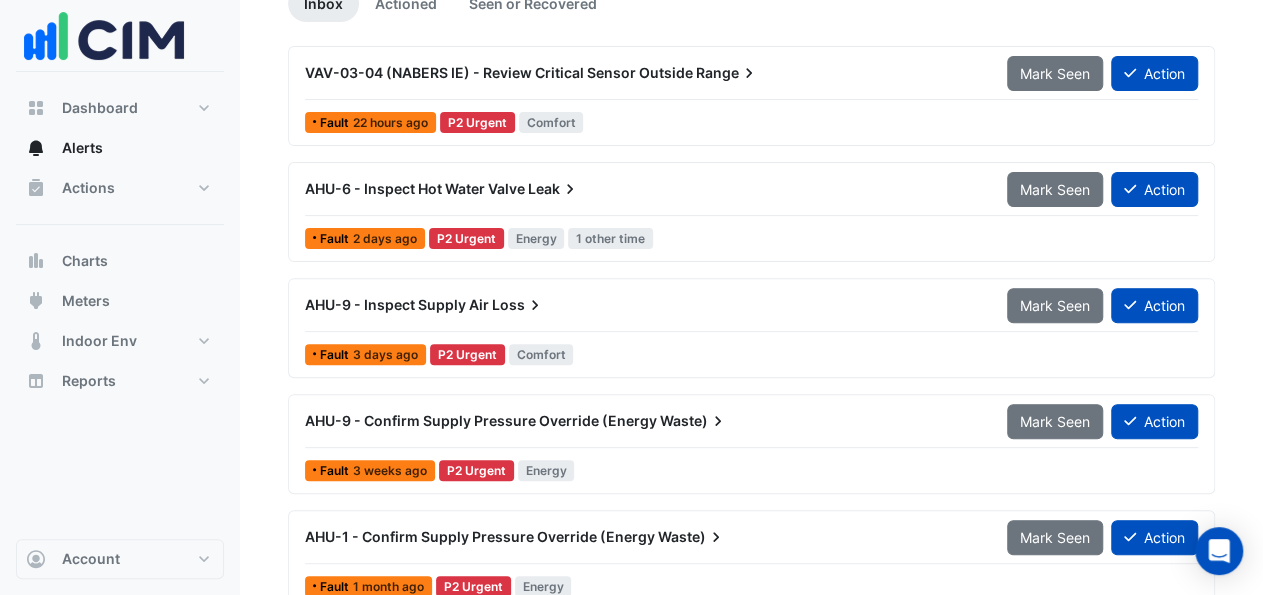 scroll, scrollTop: 0, scrollLeft: 0, axis: both 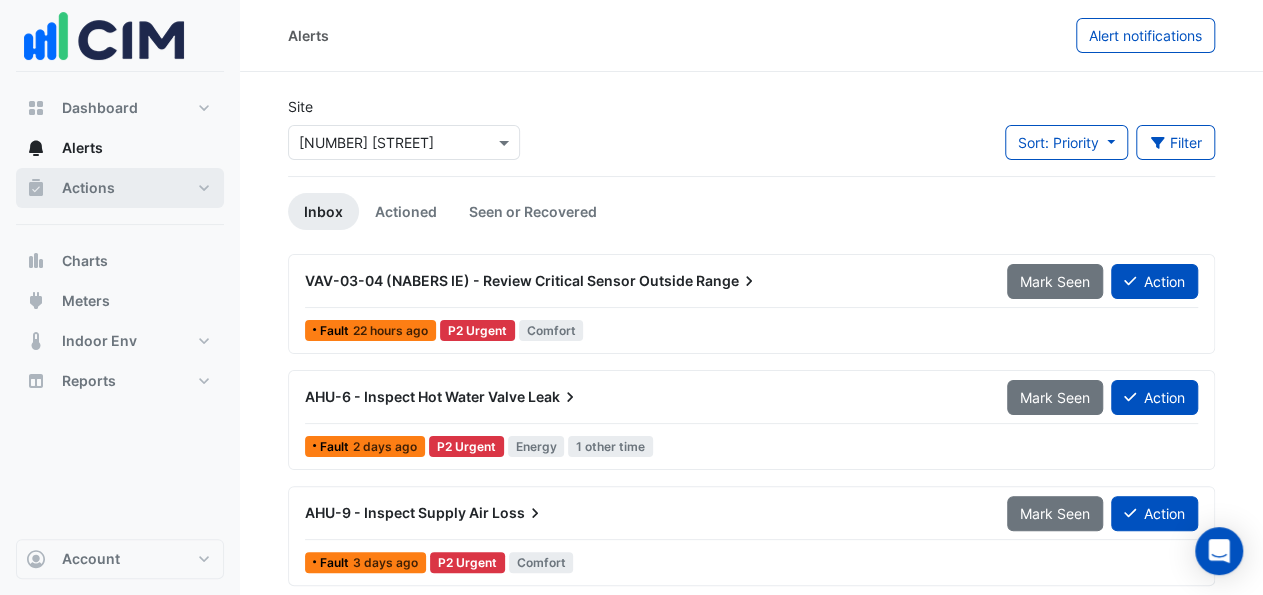 click on "Actions" at bounding box center (88, 188) 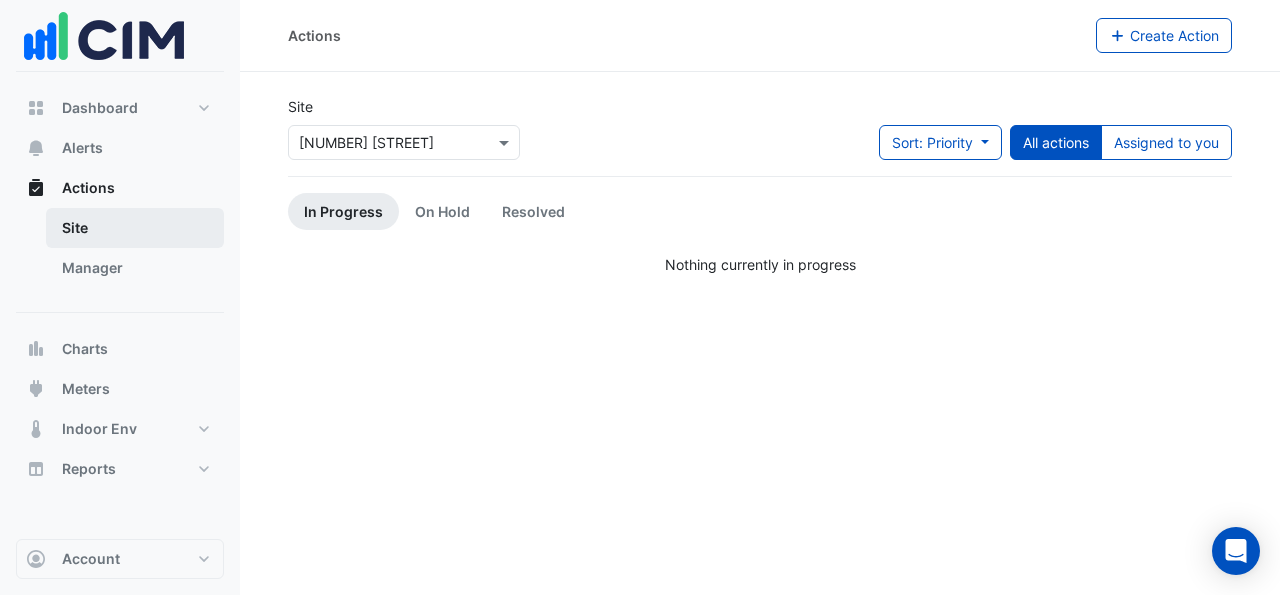 click on "Site" at bounding box center (135, 228) 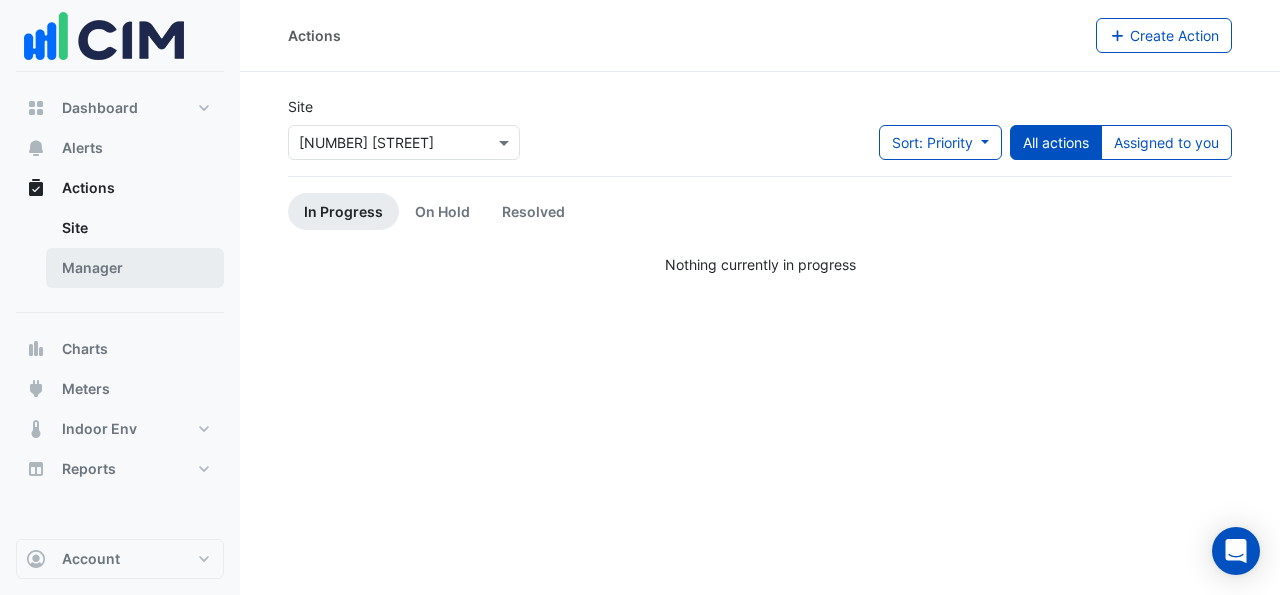 click on "Manager" at bounding box center (135, 268) 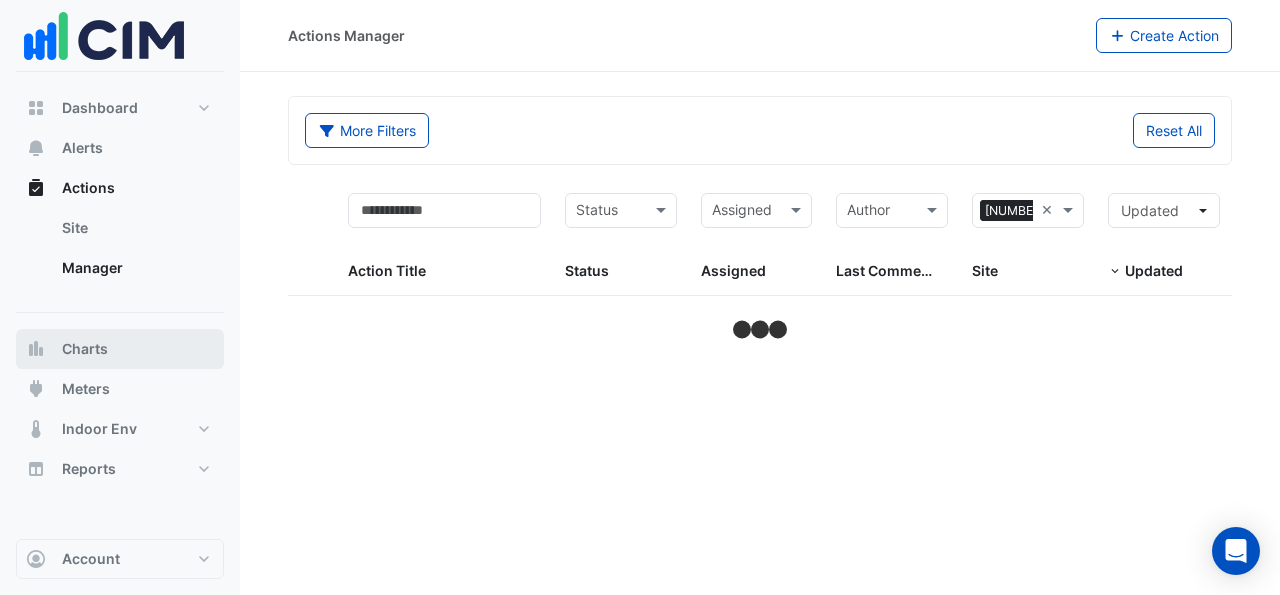 click on "Charts" at bounding box center [85, 349] 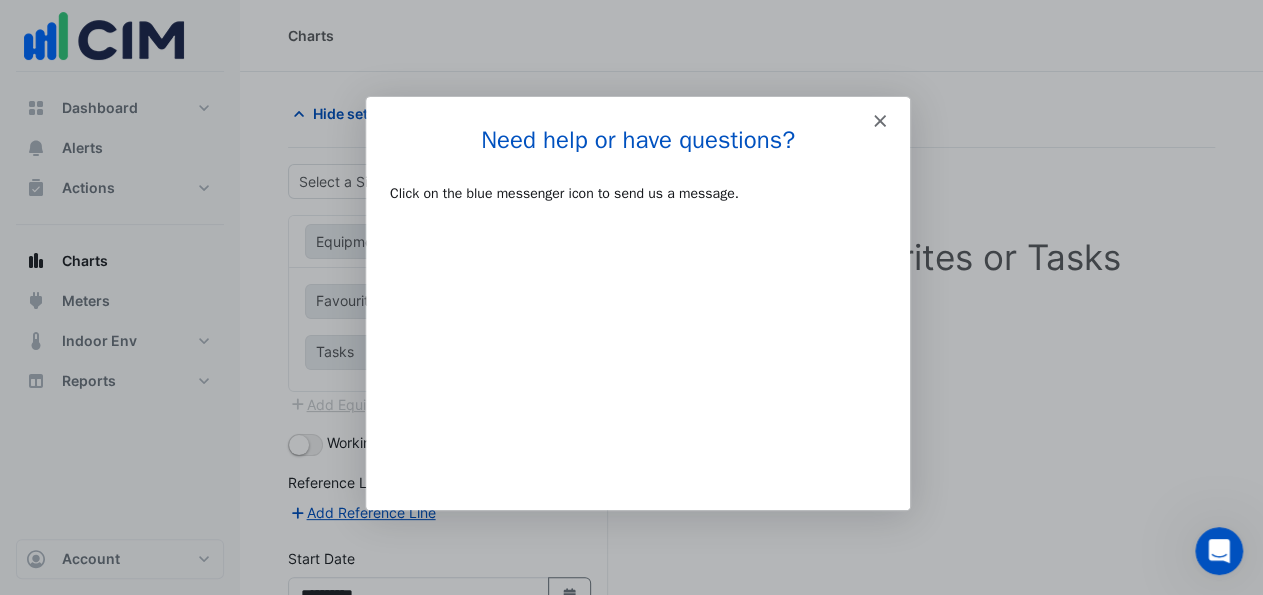 scroll, scrollTop: 0, scrollLeft: 0, axis: both 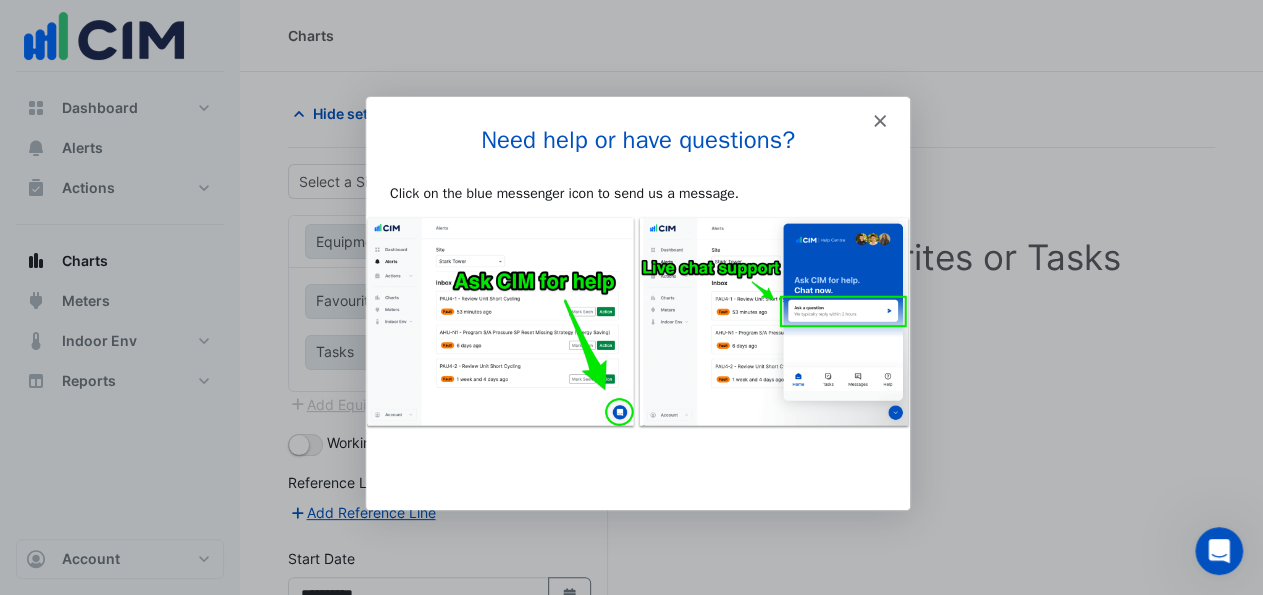 click at bounding box center [878, 118] 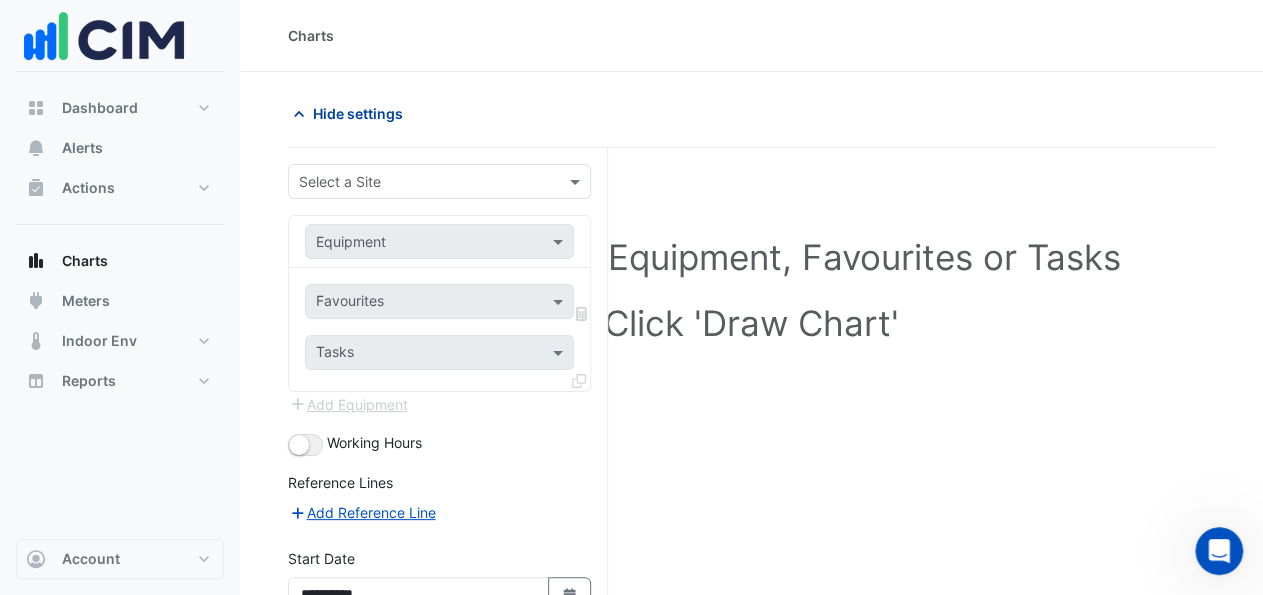 click 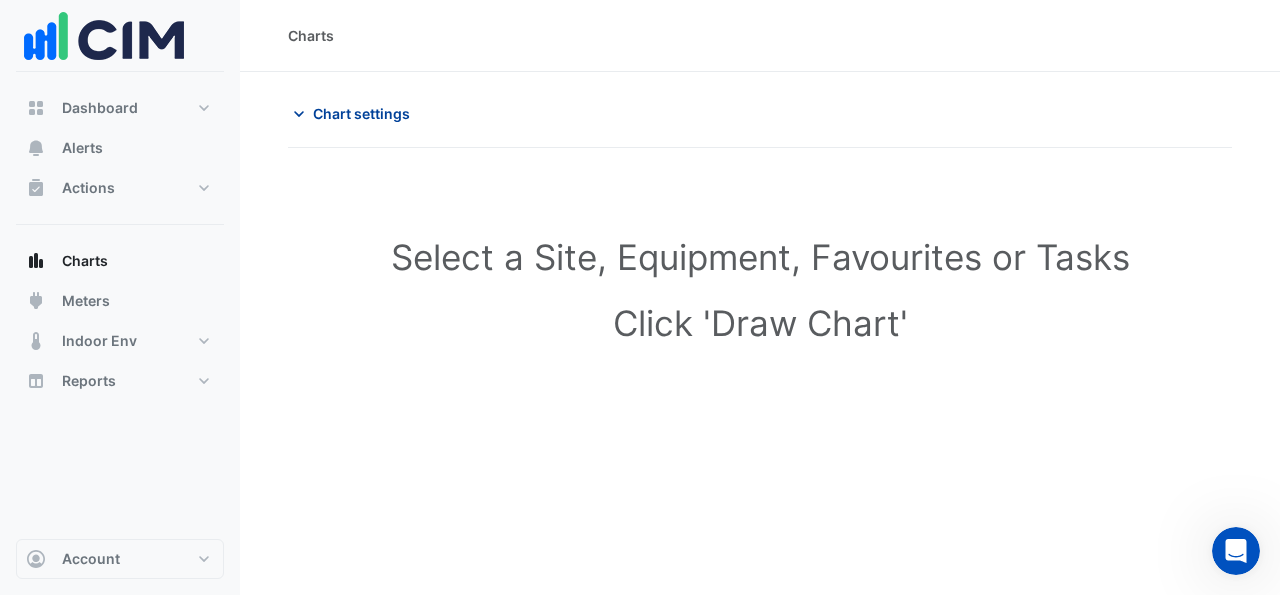 click 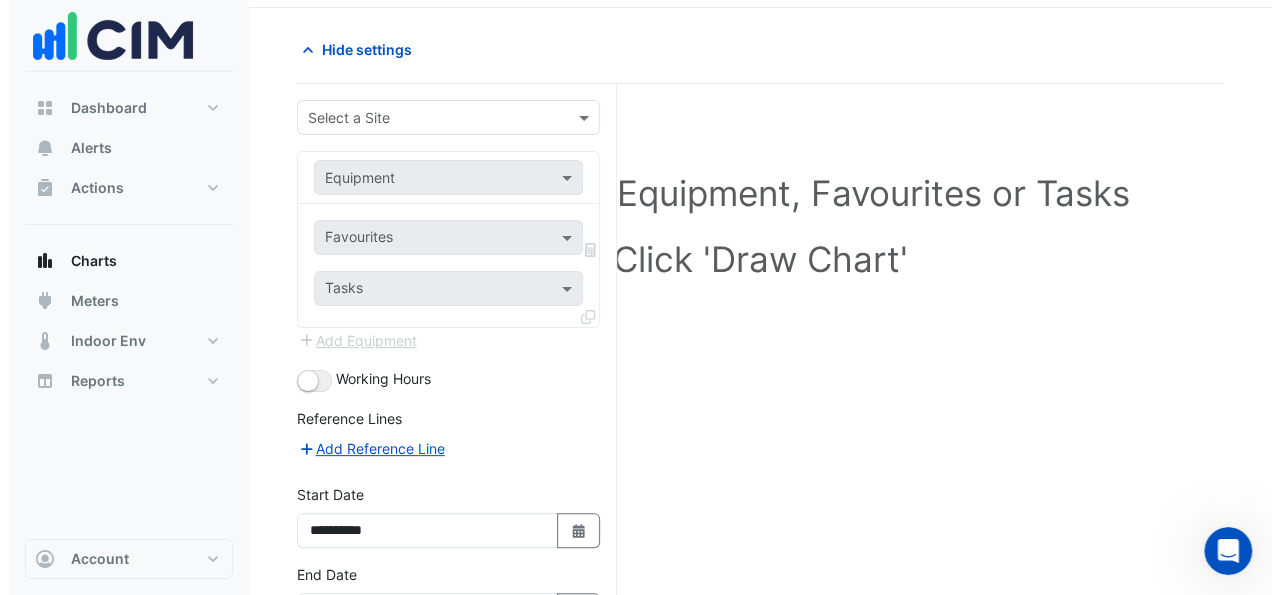 scroll, scrollTop: 196, scrollLeft: 0, axis: vertical 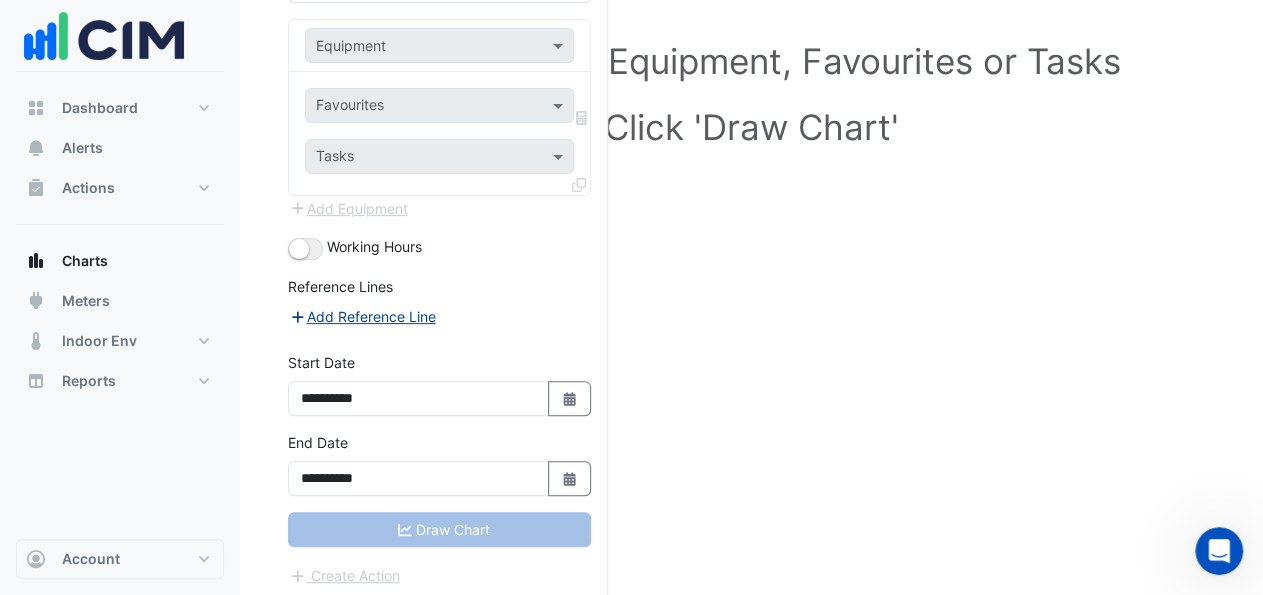 click on "Add Reference Line" at bounding box center (362, 316) 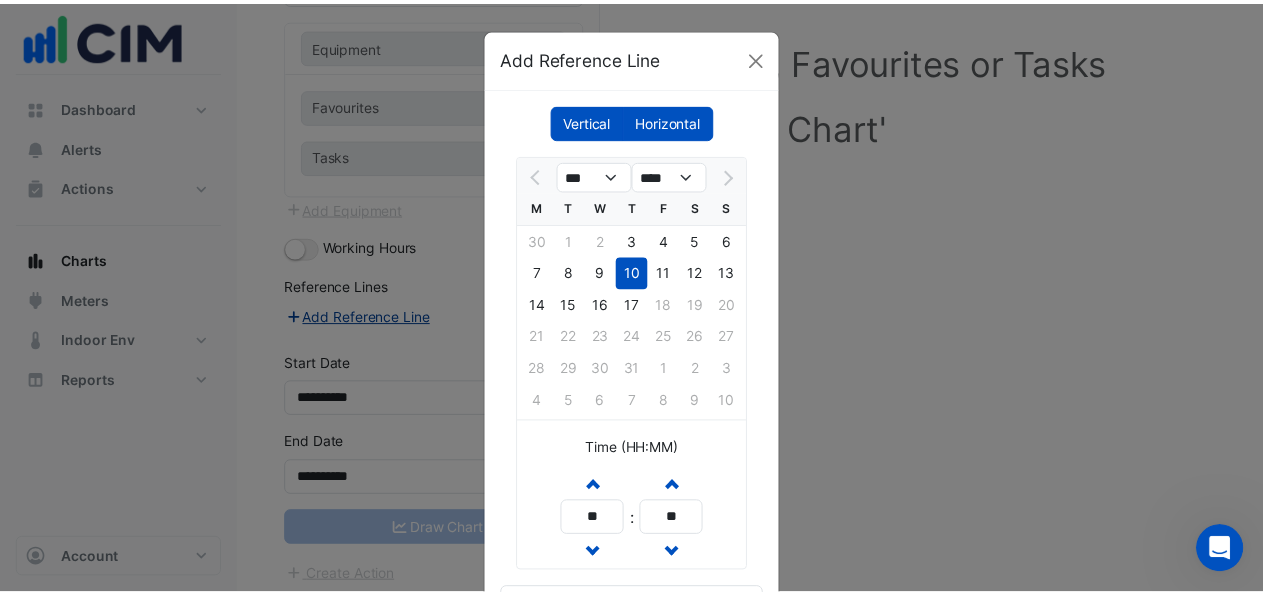 scroll, scrollTop: 135, scrollLeft: 0, axis: vertical 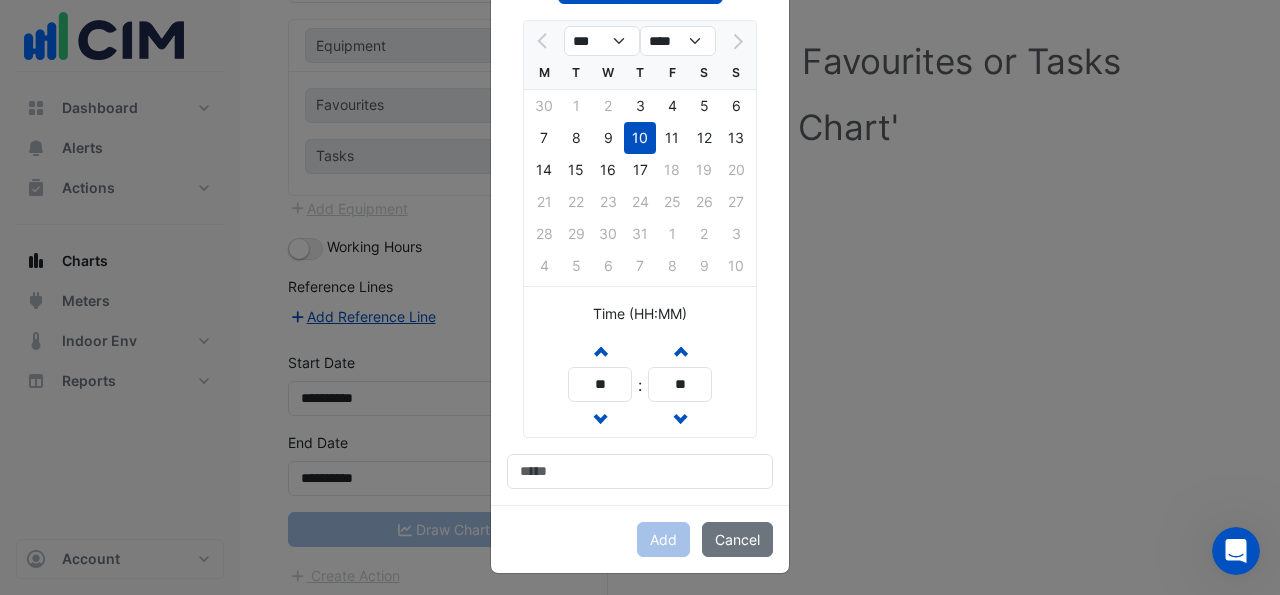 click on "Add Reference Line
Vertical
Horizontal
*** **** M T W T F S S 30 1 2 3 4 5 6 7 8 9 10 11 12 13 14 15 16 17 18 19 20 21 22 23 24 25 26 27 28 29 30 31 1 2 3 4 5 6 7 8 9 10
Time (HH:MM)
Increment hours ** Decrement hours : Increment minutes ** Decrement minutes
Add
Cancel" 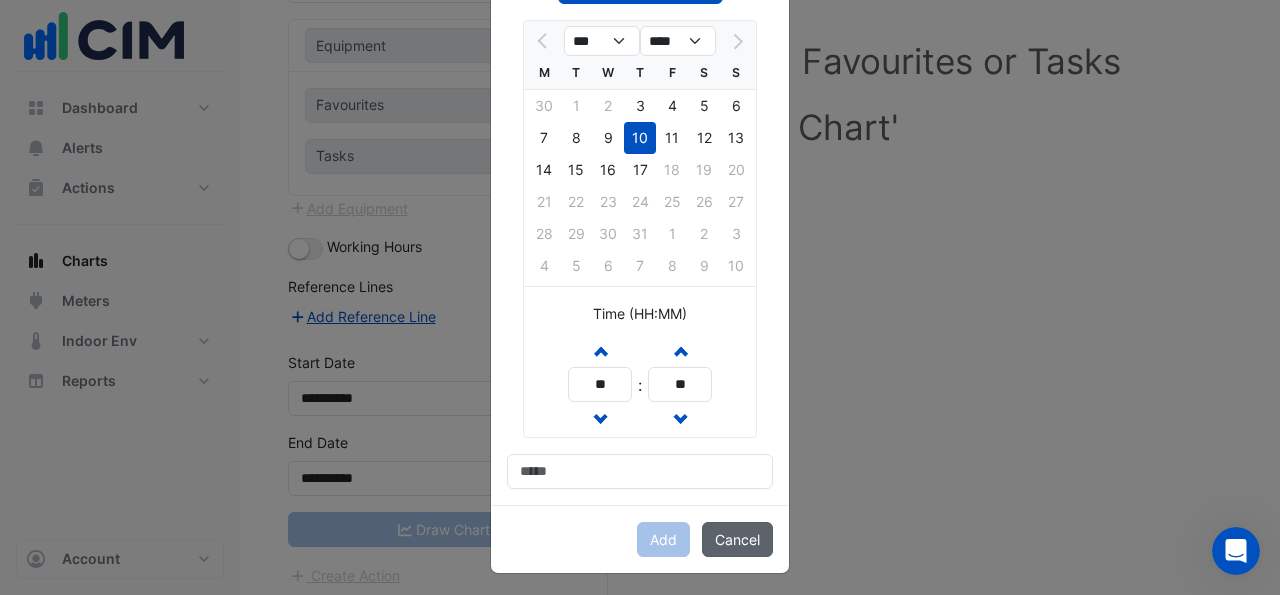 click on "Cancel" 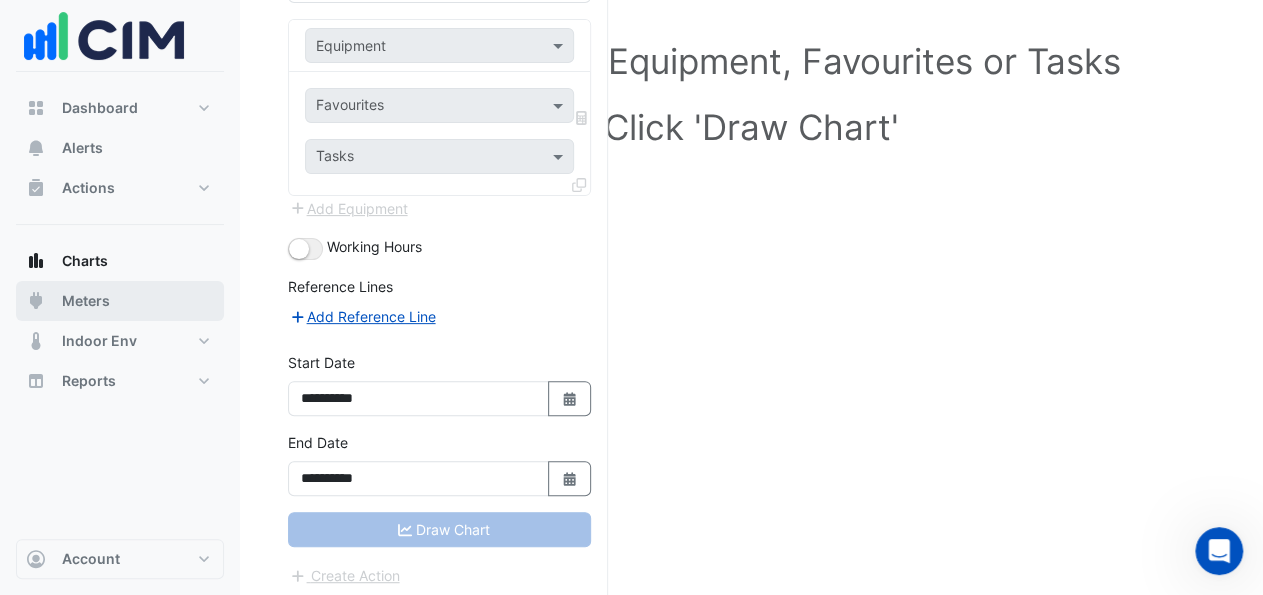 click on "Meters" at bounding box center (86, 301) 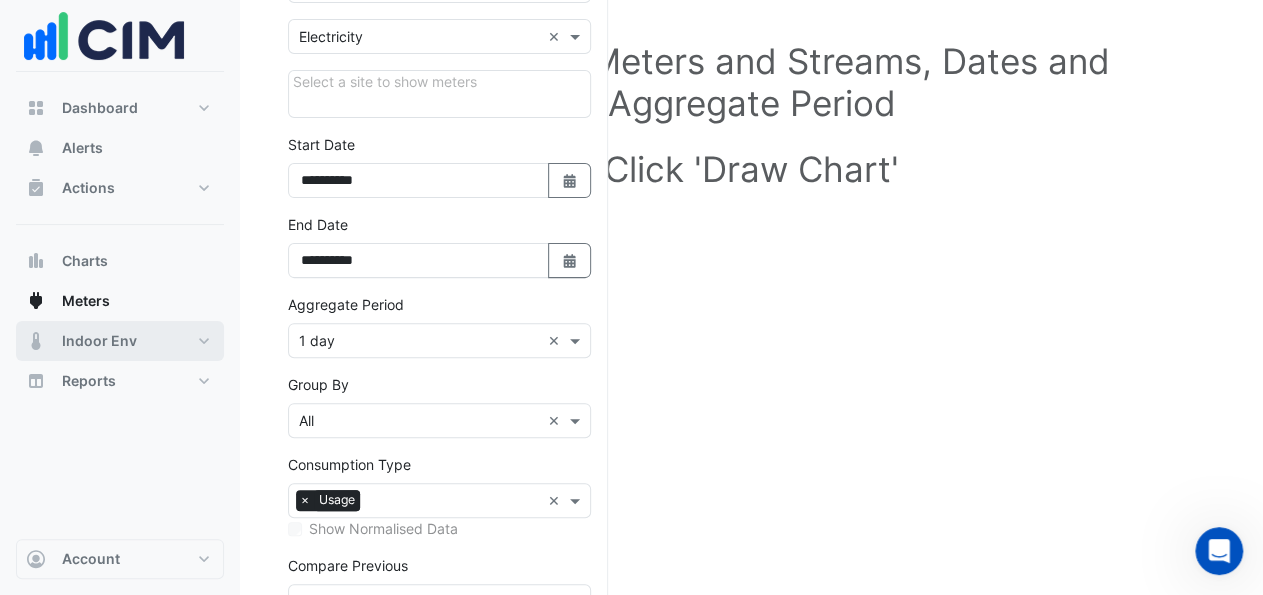 click on "Indoor Env" at bounding box center [120, 341] 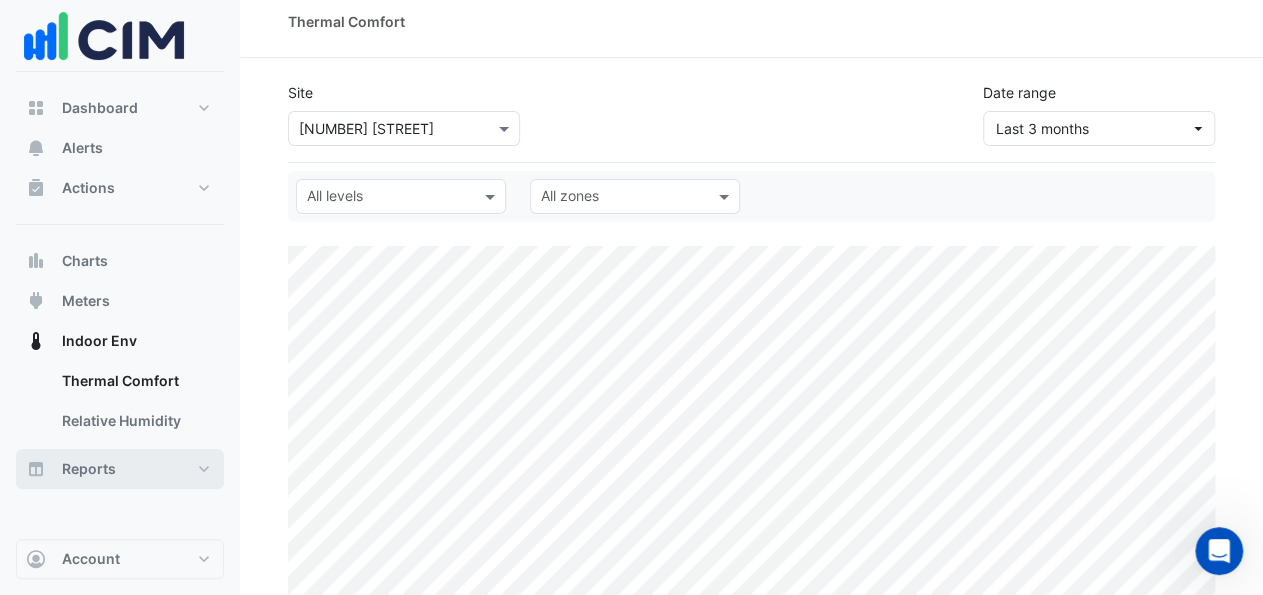 click on "Reports" at bounding box center [89, 469] 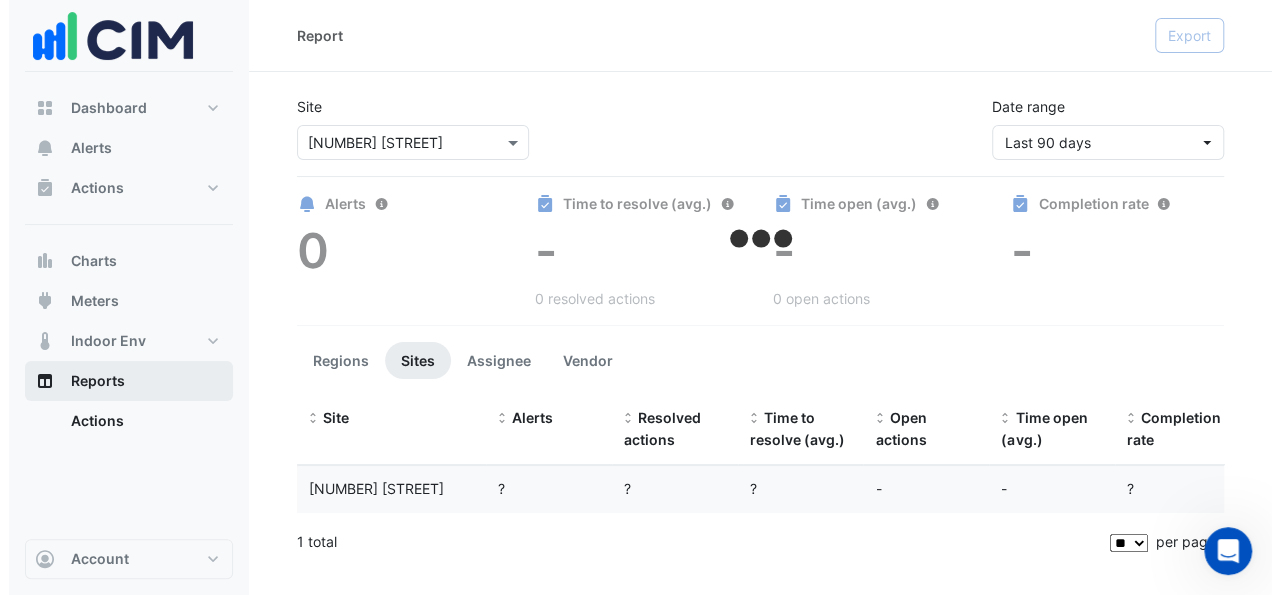 scroll, scrollTop: 0, scrollLeft: 0, axis: both 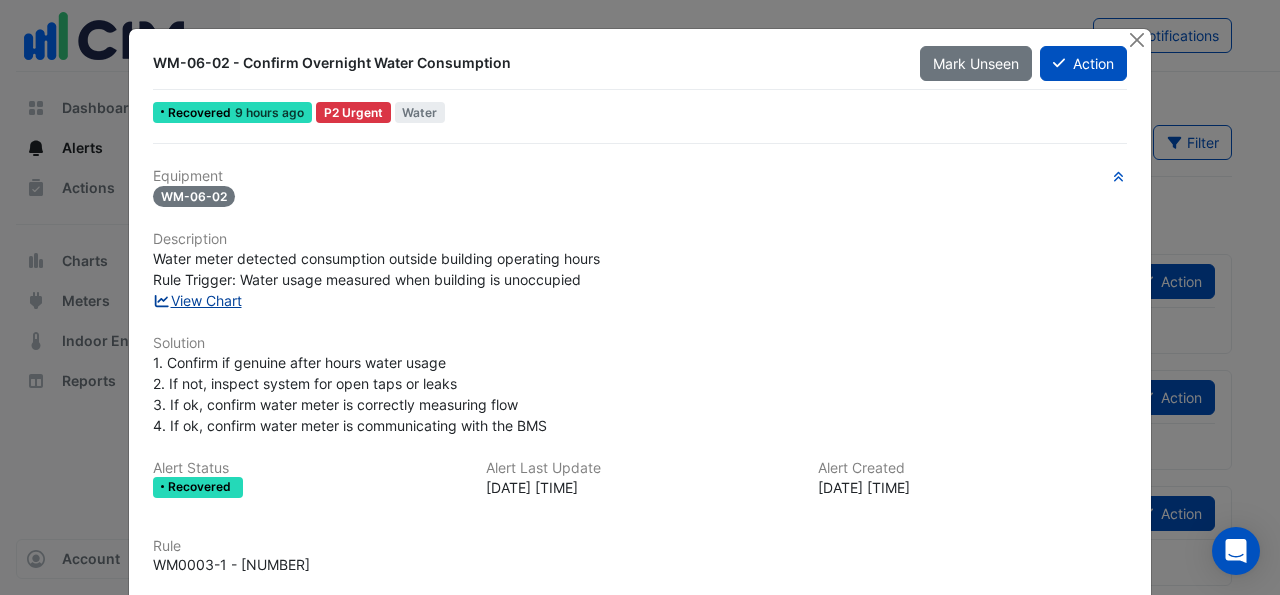 click on "View Chart" 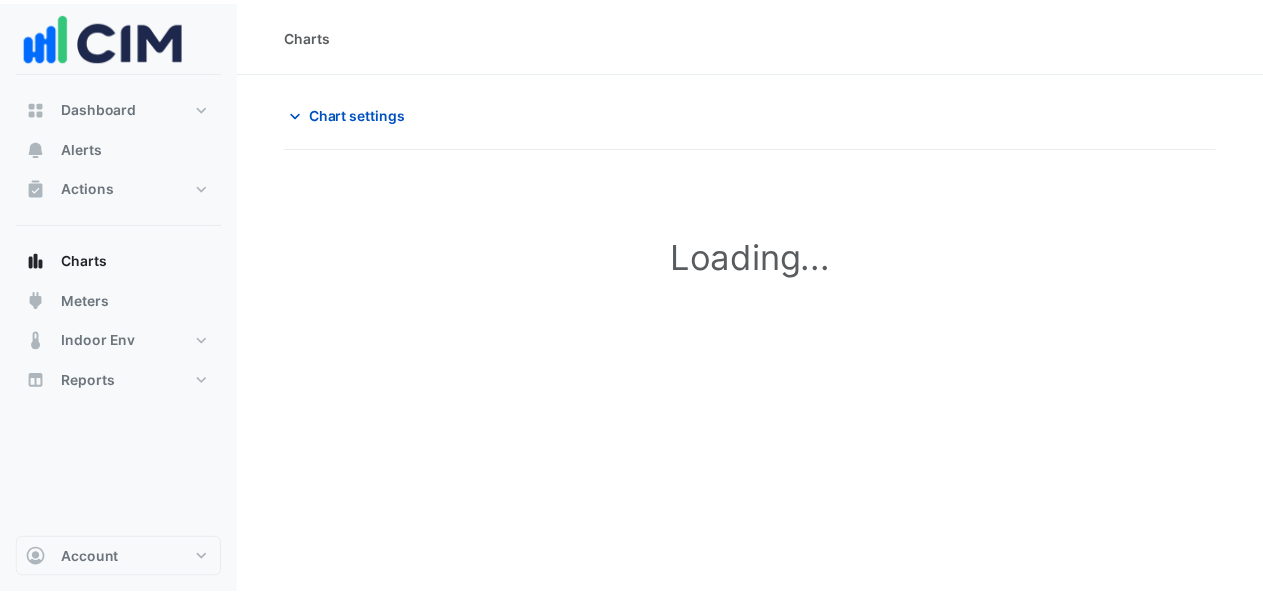 scroll, scrollTop: 0, scrollLeft: 0, axis: both 